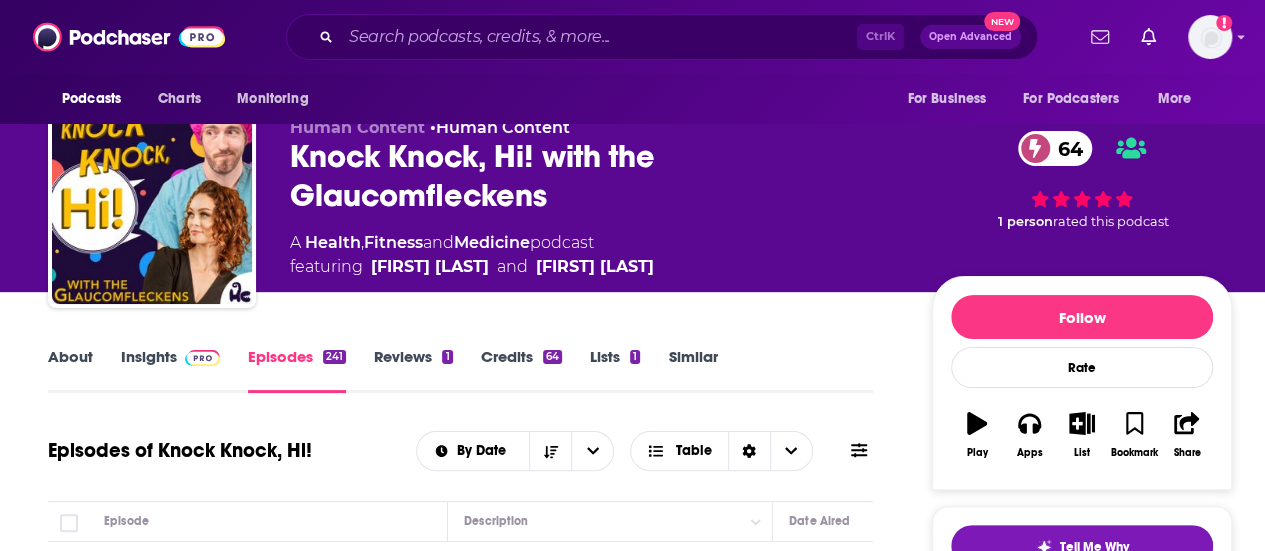 scroll, scrollTop: 0, scrollLeft: 0, axis: both 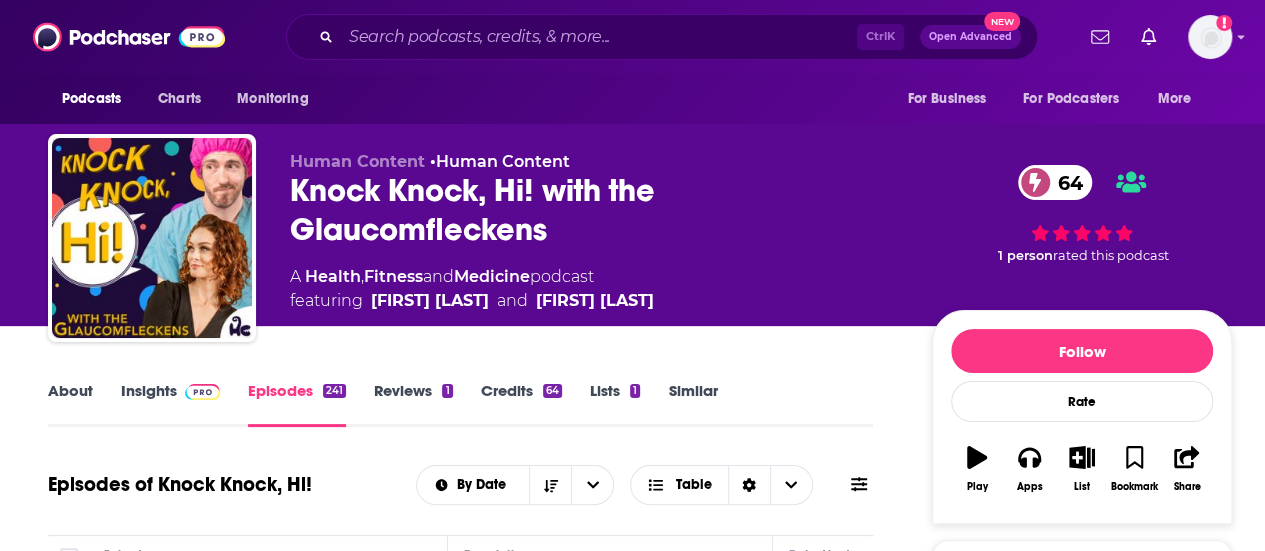 click on "About" at bounding box center (70, 404) 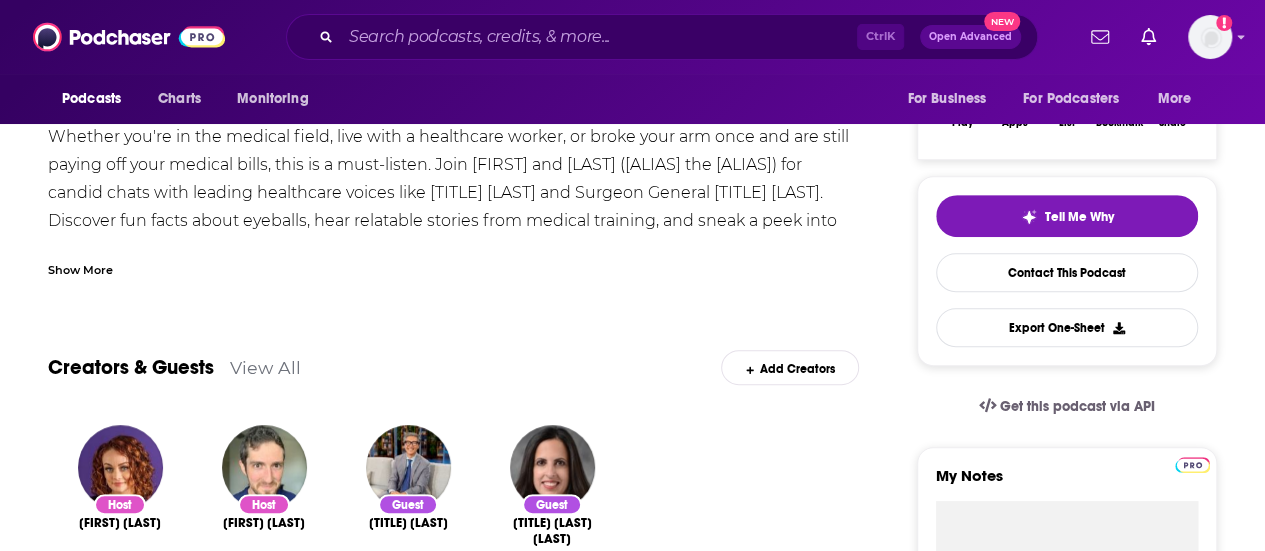 scroll, scrollTop: 301, scrollLeft: 0, axis: vertical 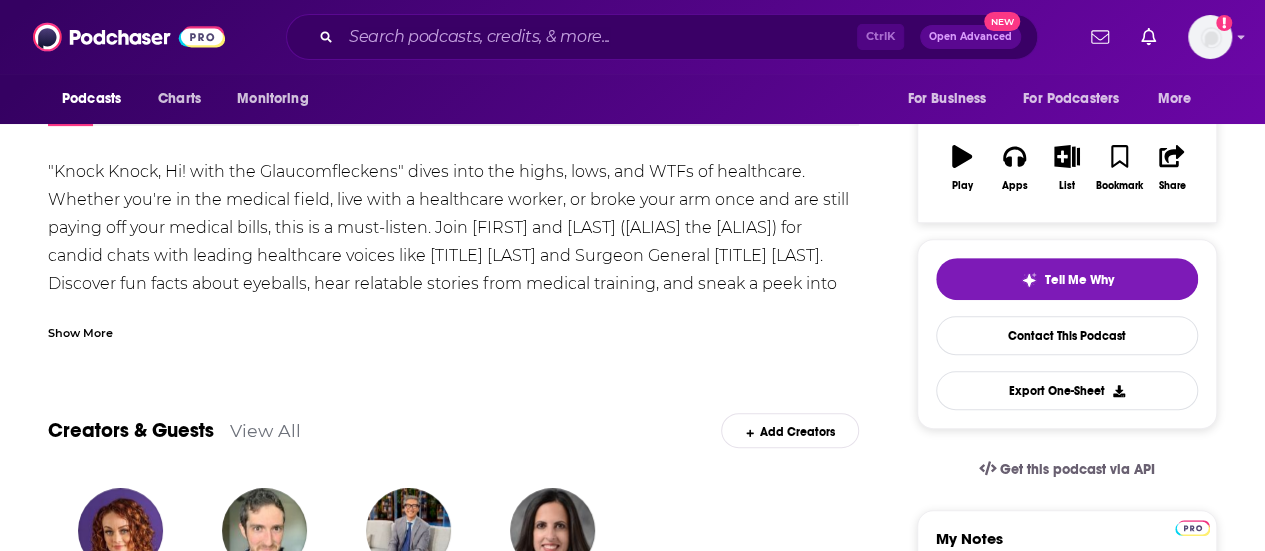 click on "View All" at bounding box center [265, 430] 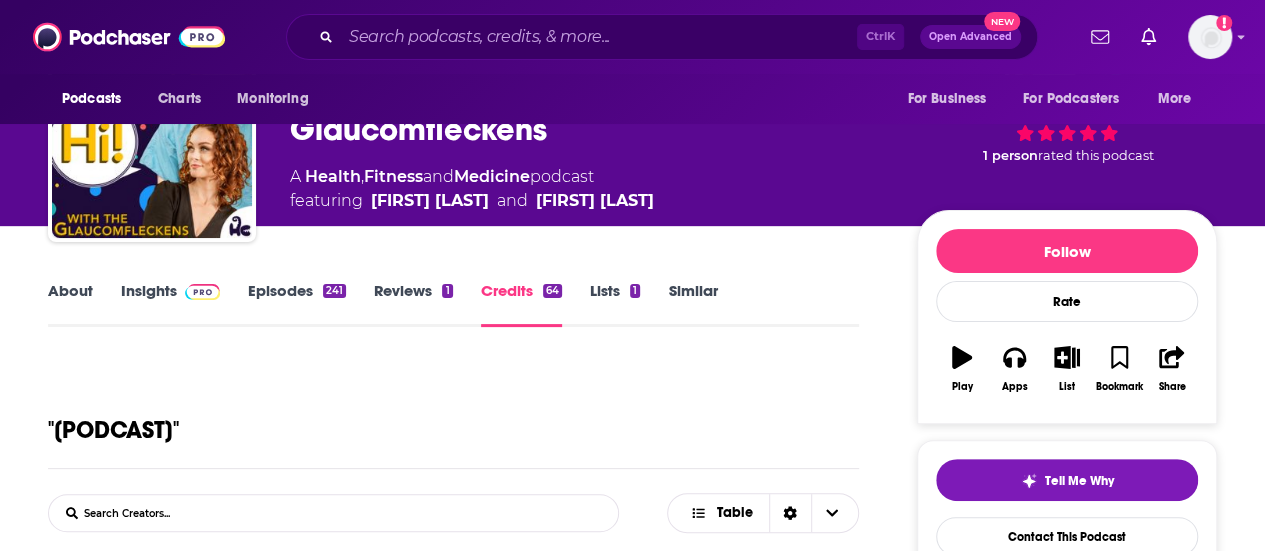 scroll, scrollTop: 0, scrollLeft: 0, axis: both 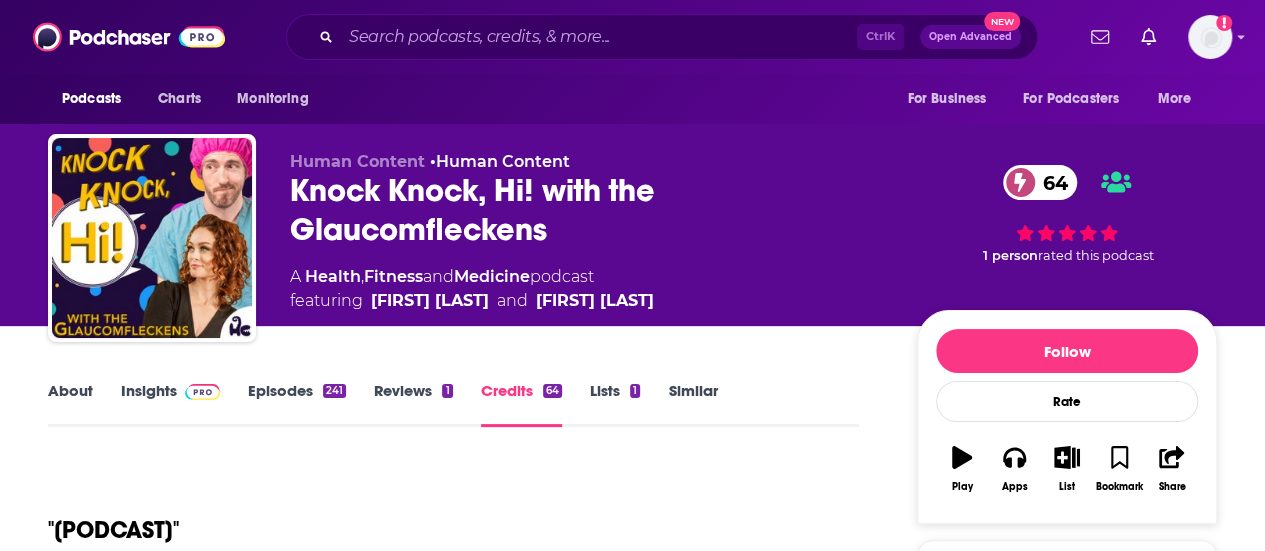 click on "About" at bounding box center [70, 404] 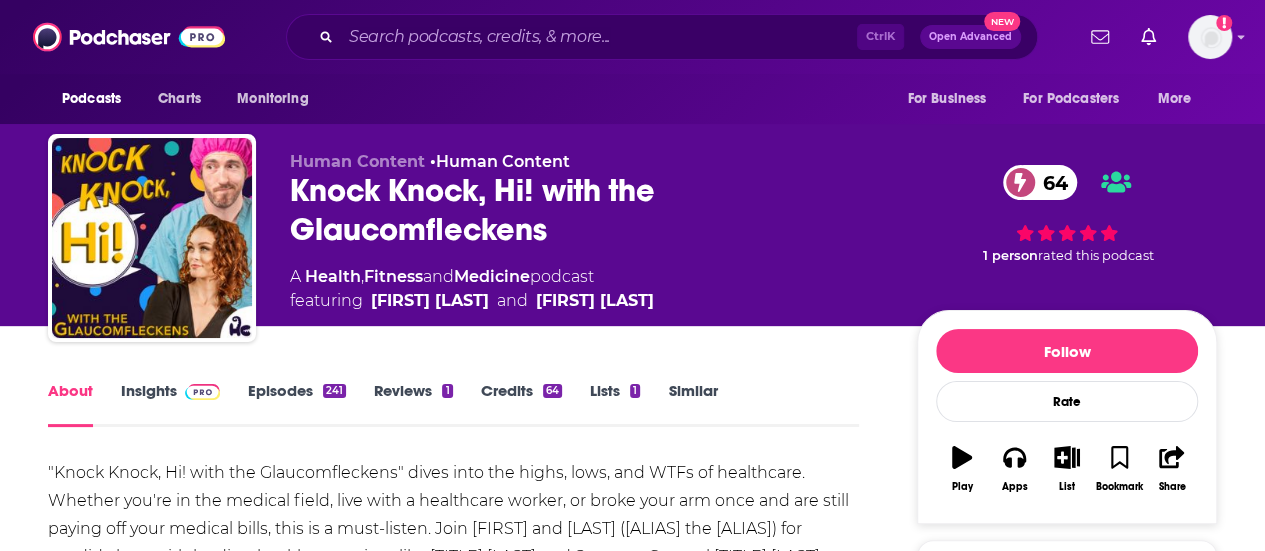 click on "Insights" at bounding box center [170, 404] 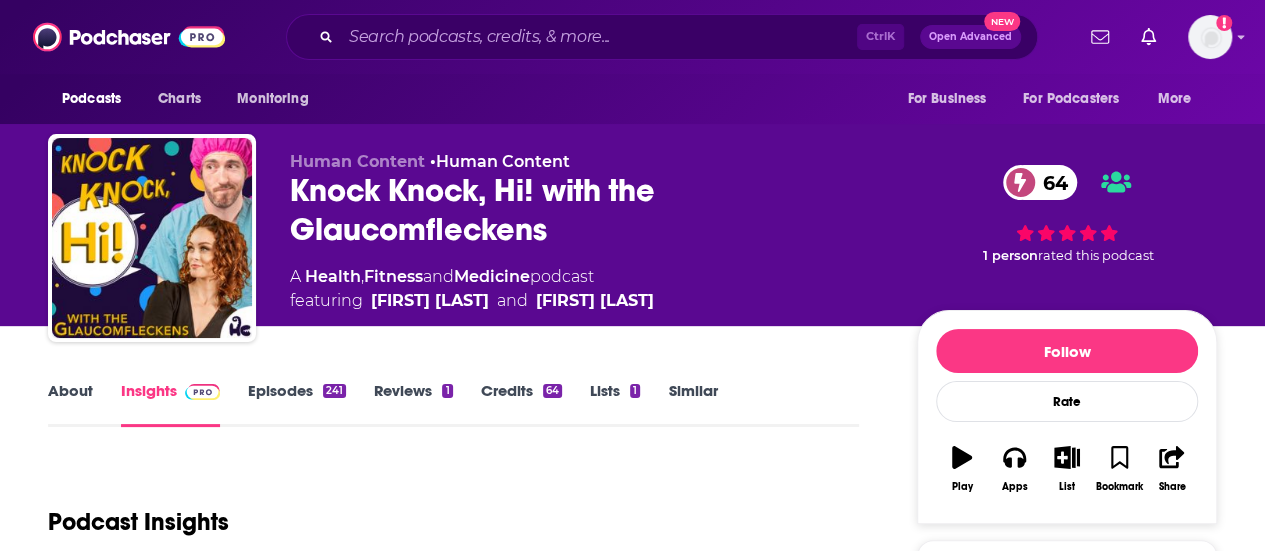 scroll, scrollTop: 600, scrollLeft: 0, axis: vertical 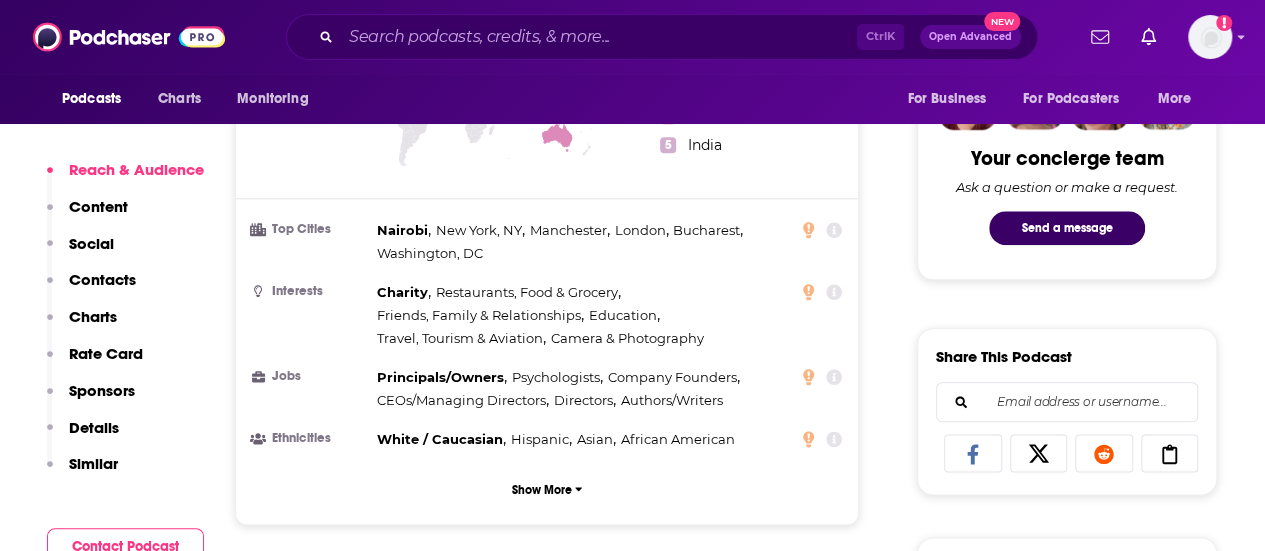 click on "Contact Podcast" at bounding box center (125, 546) 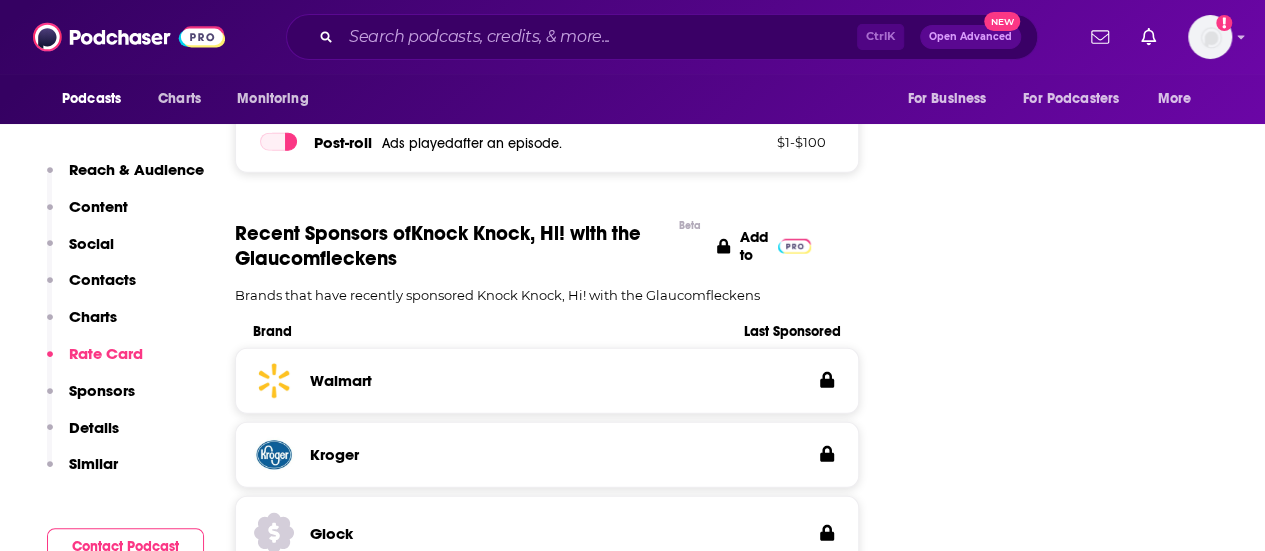 scroll, scrollTop: 2785, scrollLeft: 0, axis: vertical 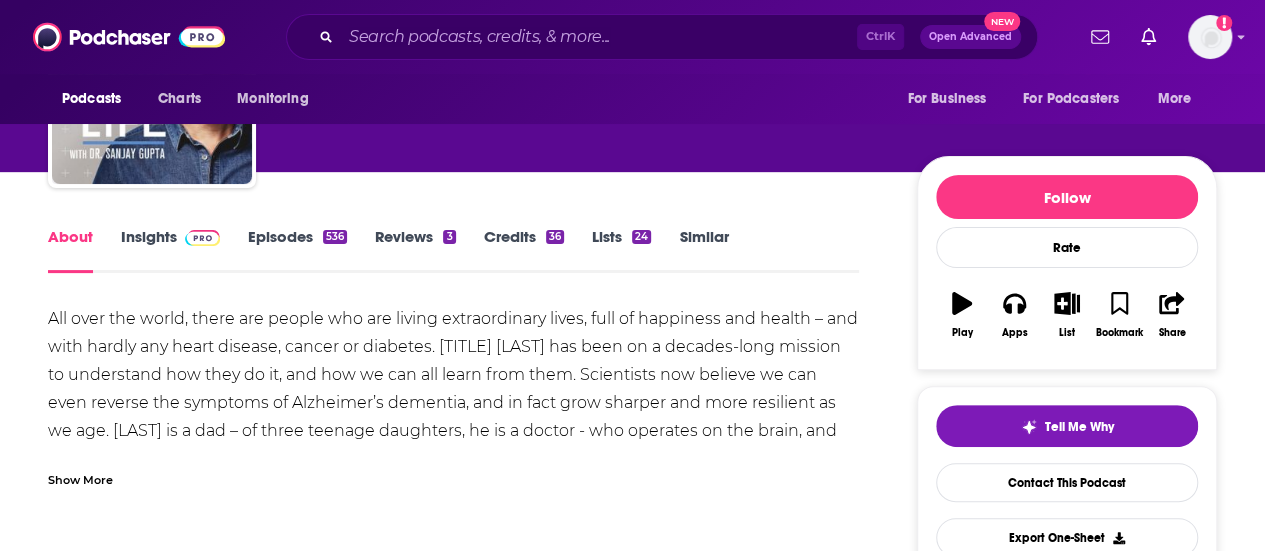 click on "Insights" at bounding box center [170, 250] 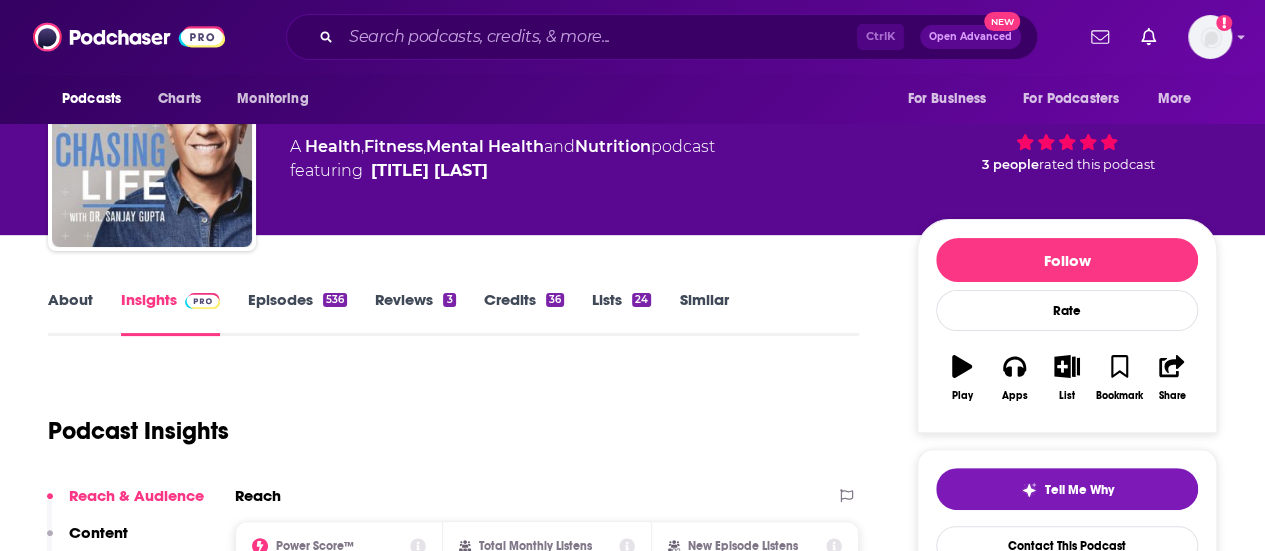 scroll, scrollTop: 0, scrollLeft: 0, axis: both 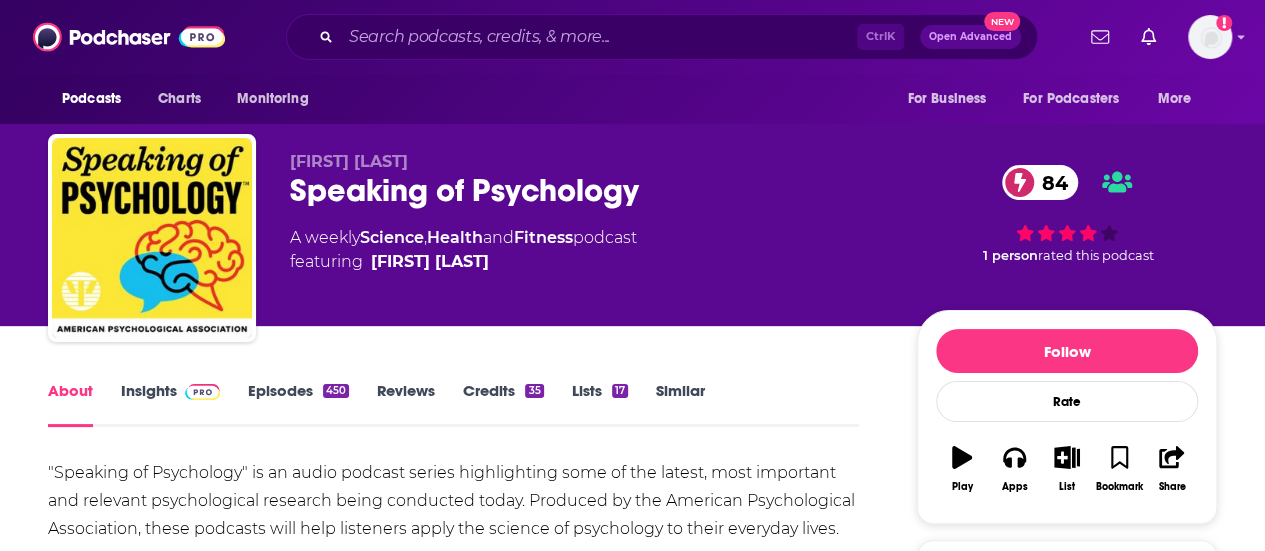click on "Insights" at bounding box center [170, 404] 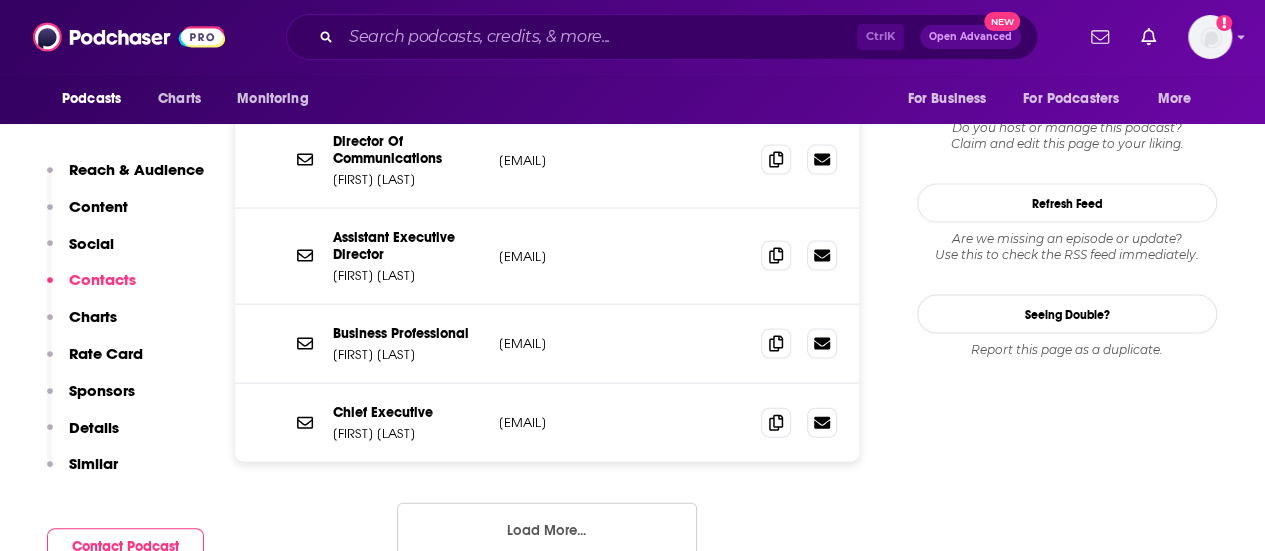 scroll, scrollTop: 2000, scrollLeft: 0, axis: vertical 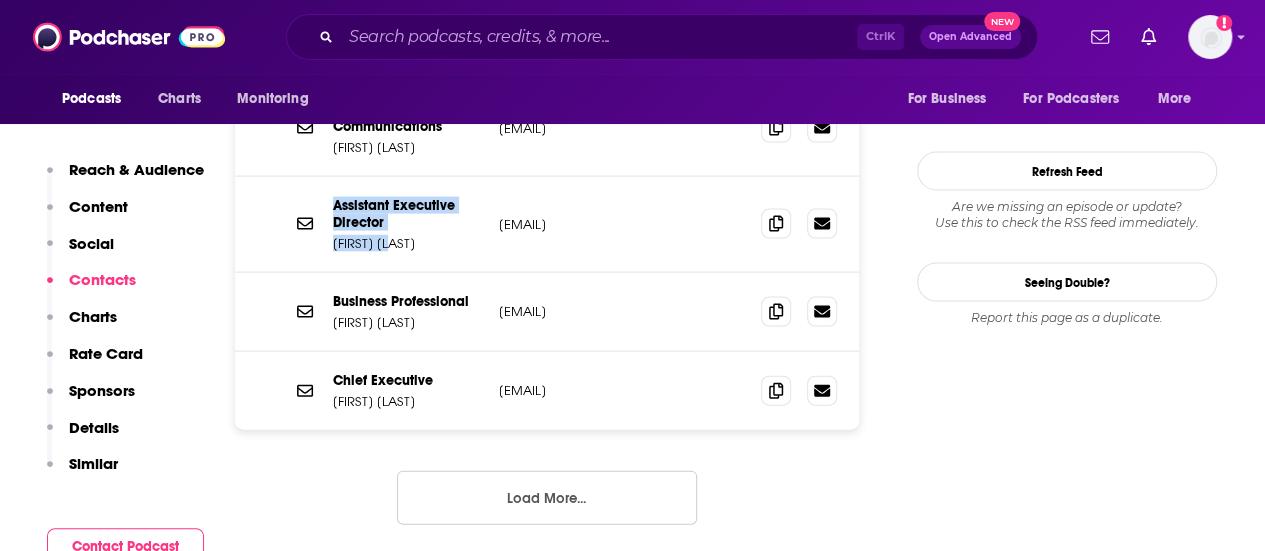 drag, startPoint x: 422, startPoint y: 259, endPoint x: 332, endPoint y: 210, distance: 102.47439 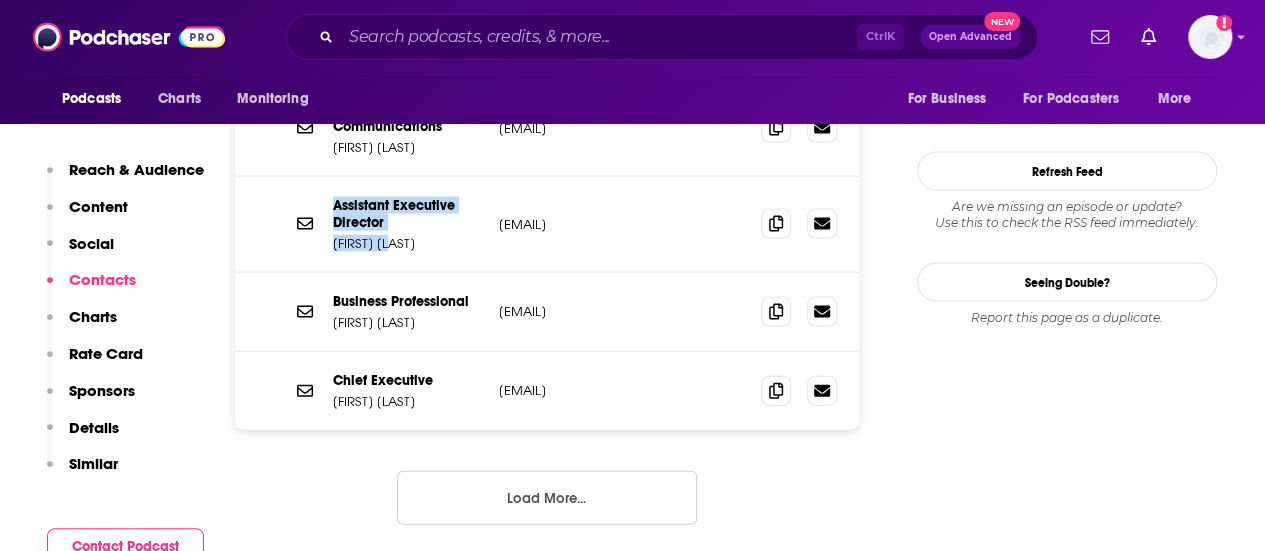 click on "Assistant Executive Director [FIRST] [LAST] [EMAIL] [EMAIL]" at bounding box center [547, 225] 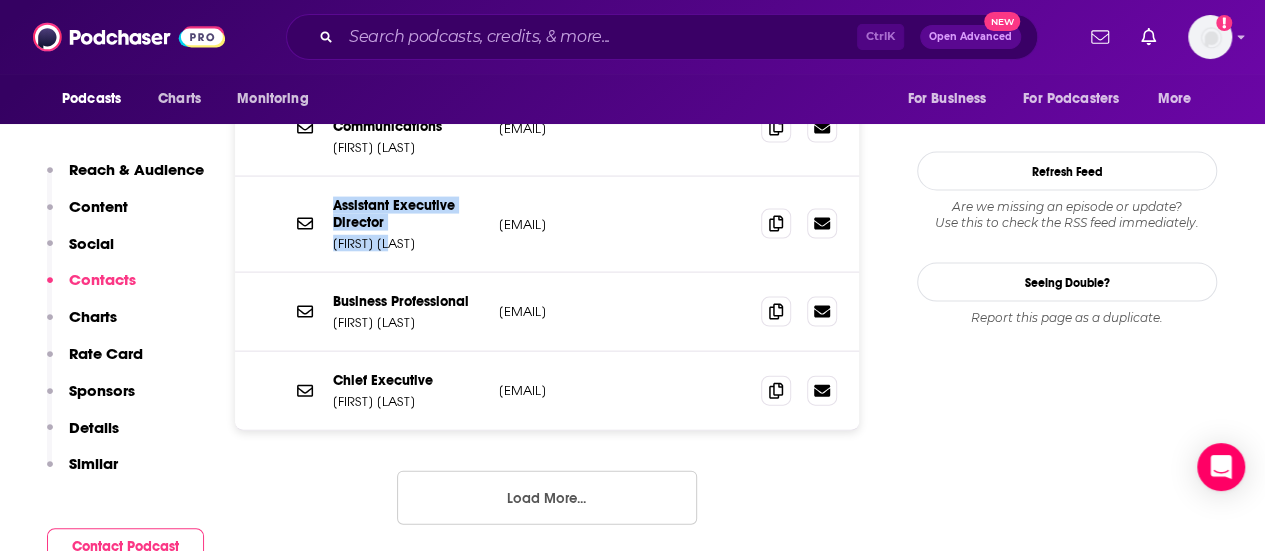 scroll, scrollTop: 2200, scrollLeft: 0, axis: vertical 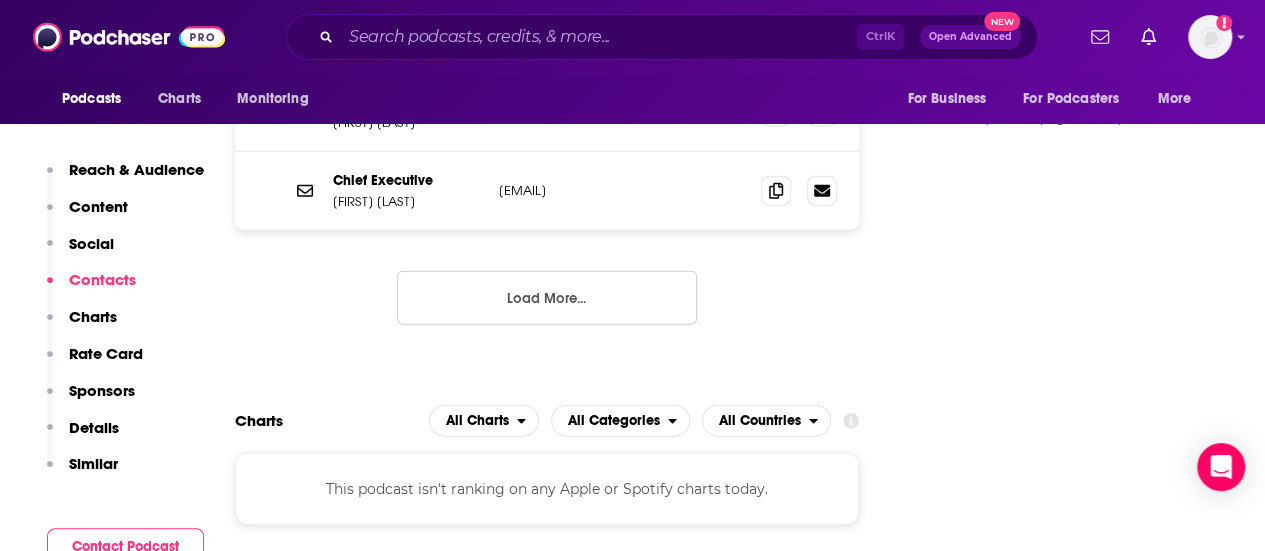 click on "Load More..." at bounding box center (547, 298) 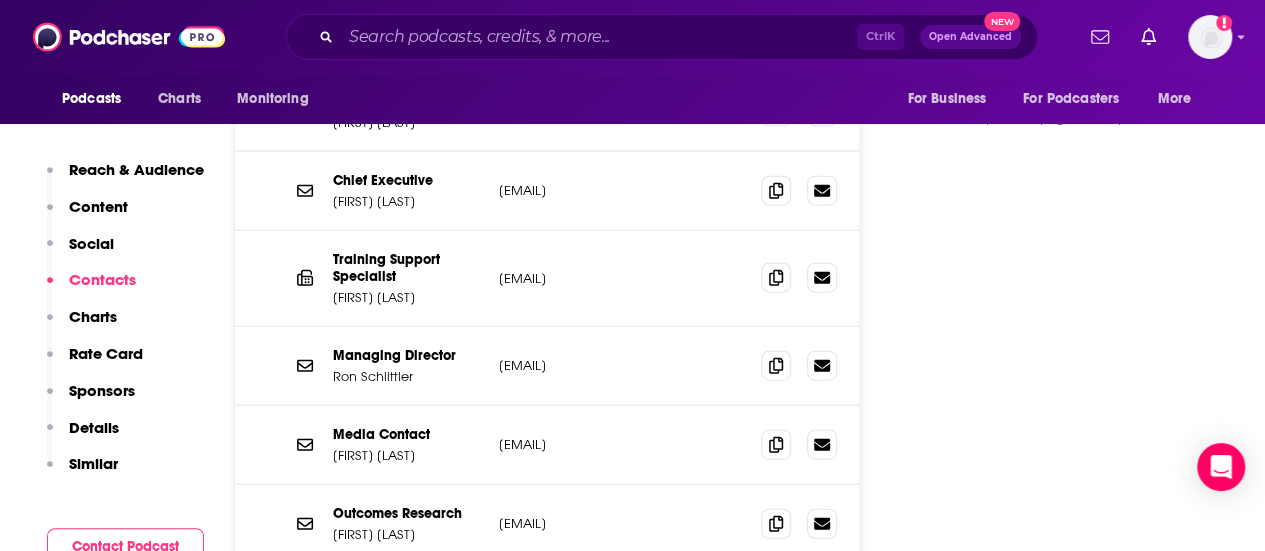 scroll, scrollTop: 2200, scrollLeft: 0, axis: vertical 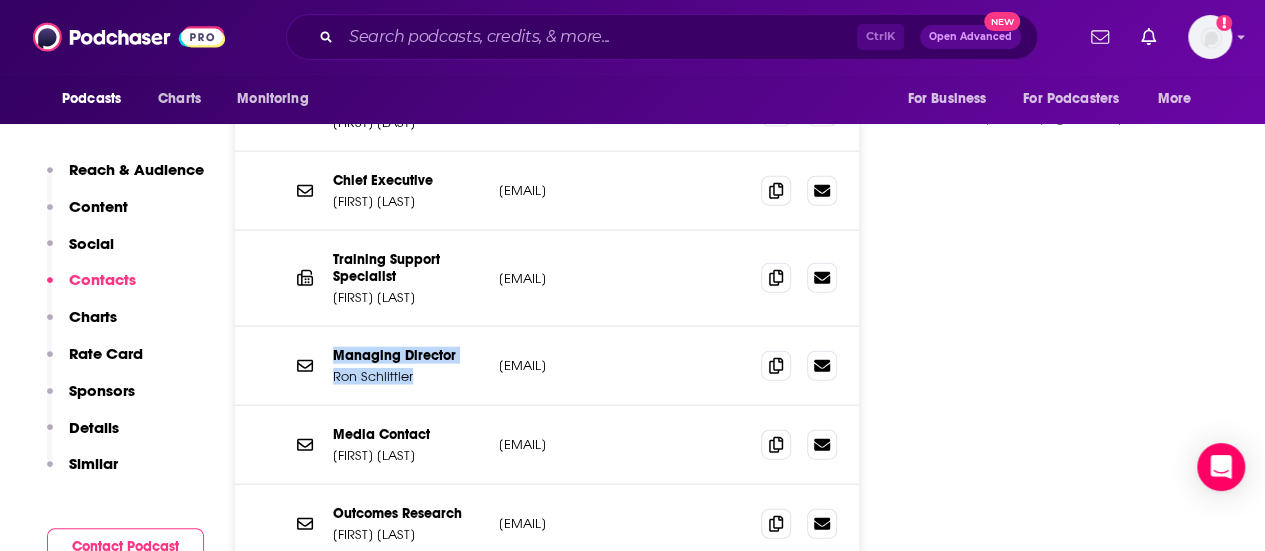 drag, startPoint x: 432, startPoint y: 373, endPoint x: 323, endPoint y: 376, distance: 109.041275 